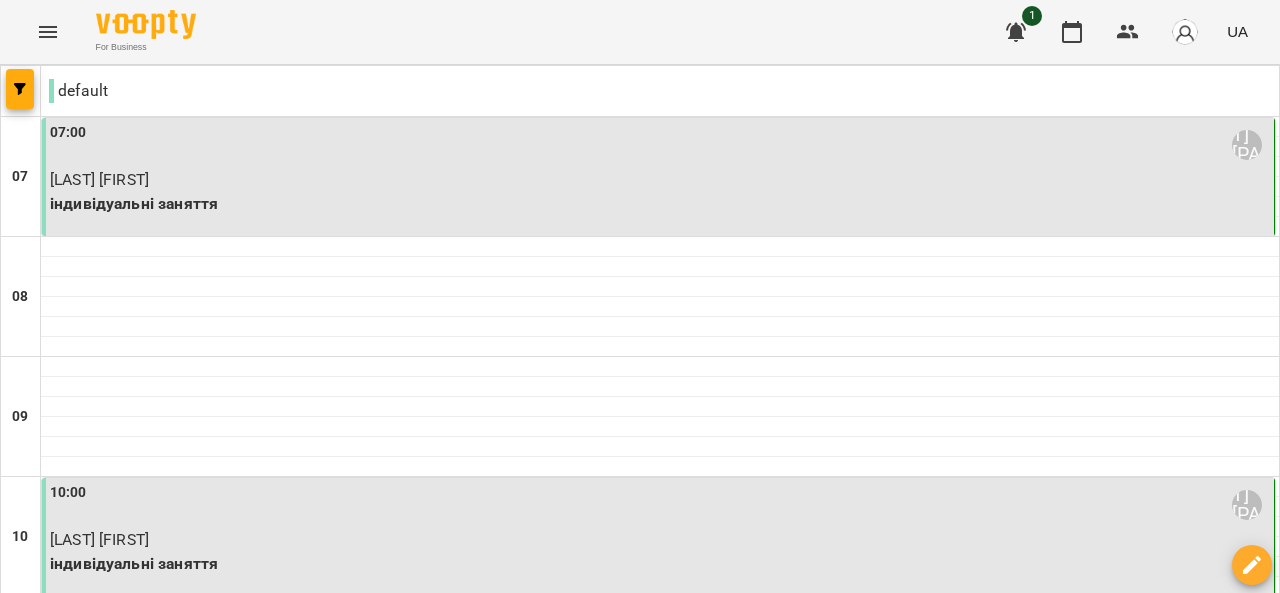 scroll, scrollTop: 0, scrollLeft: 0, axis: both 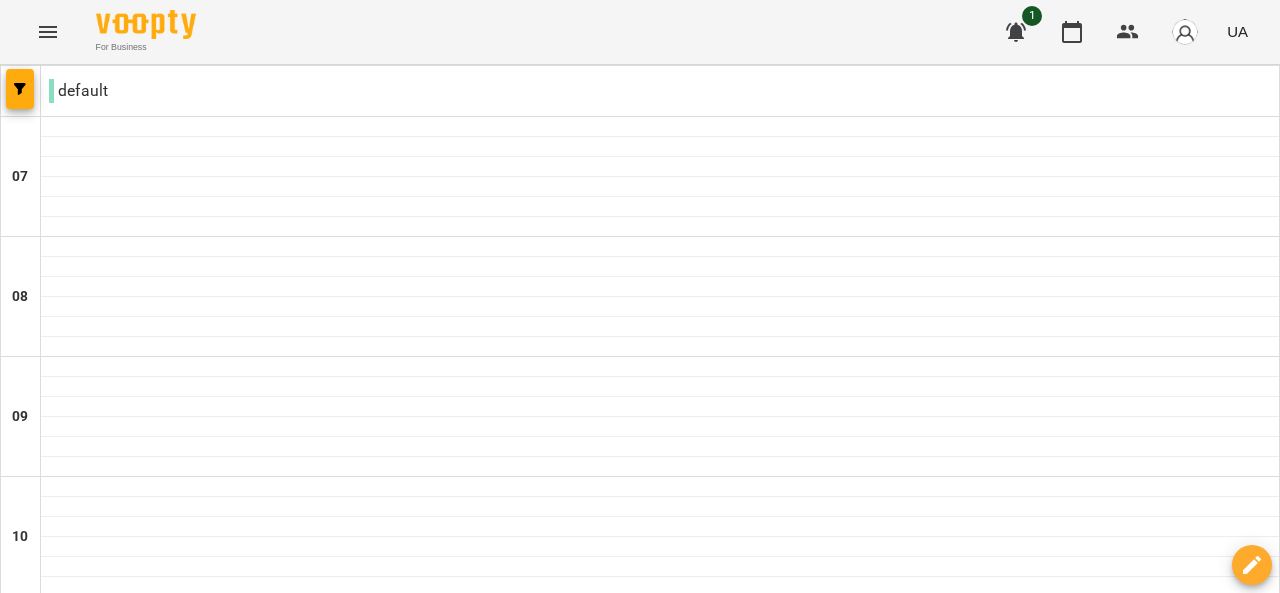 click on "вт" at bounding box center [387, 2063] 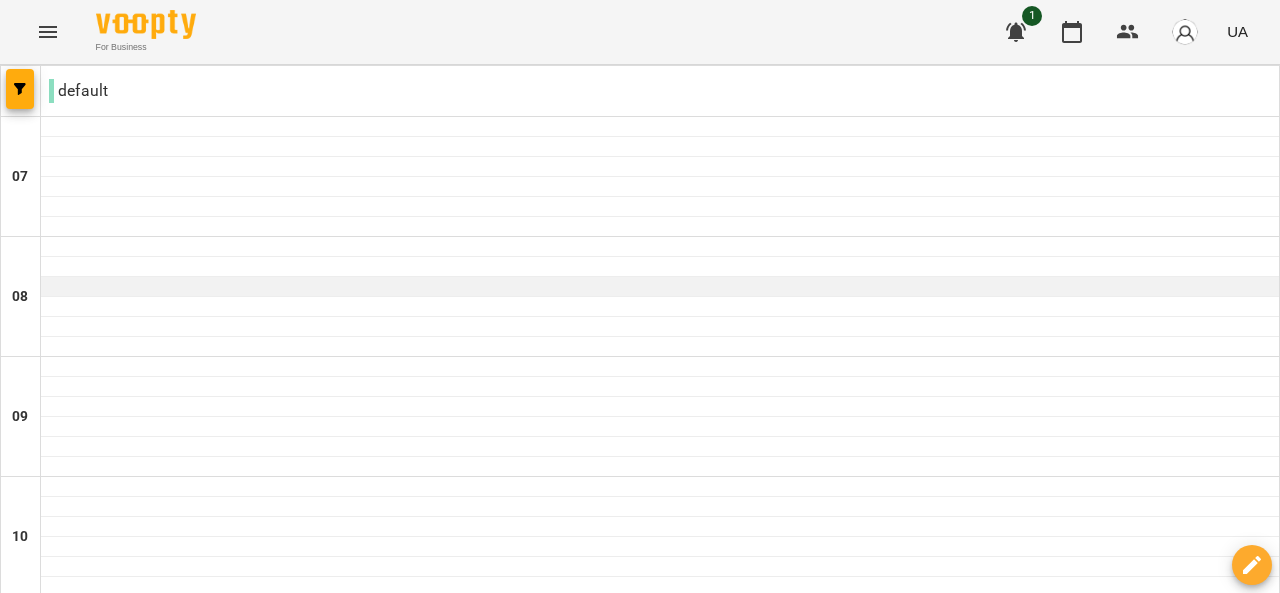 scroll, scrollTop: 299, scrollLeft: 0, axis: vertical 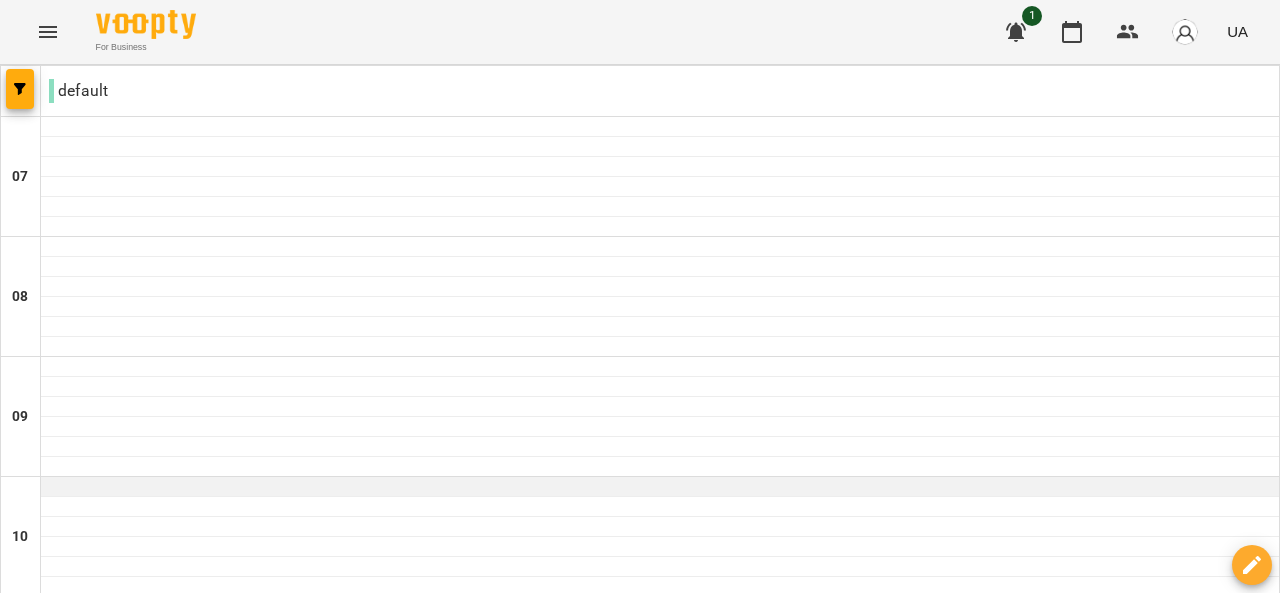 click at bounding box center (660, 487) 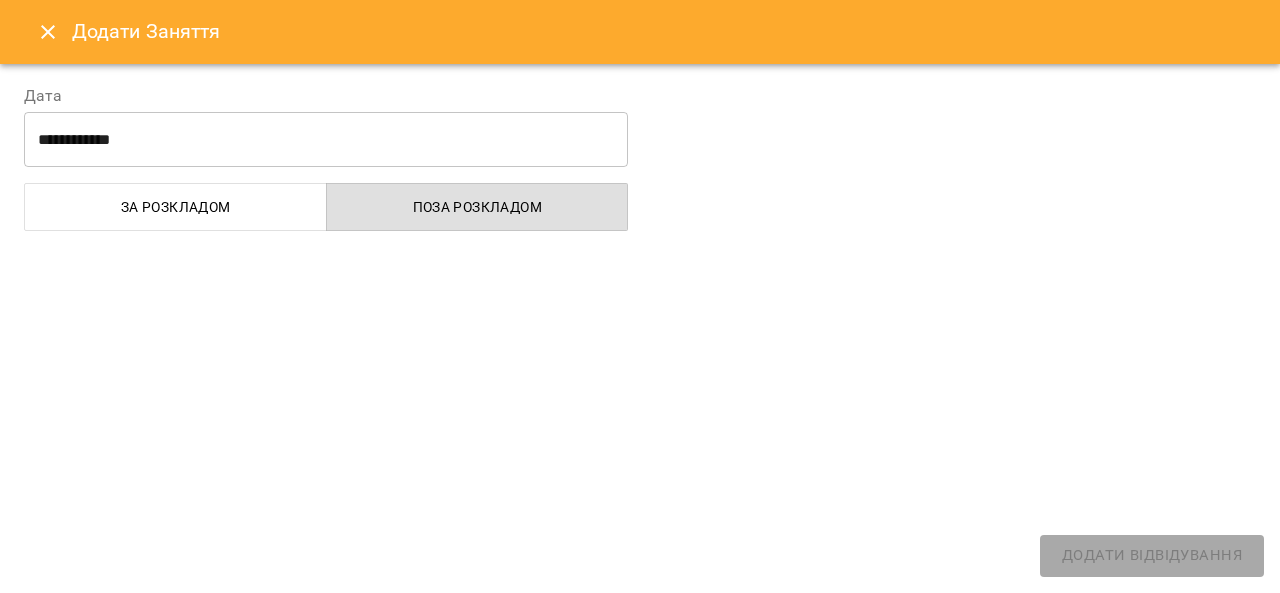 select on "**********" 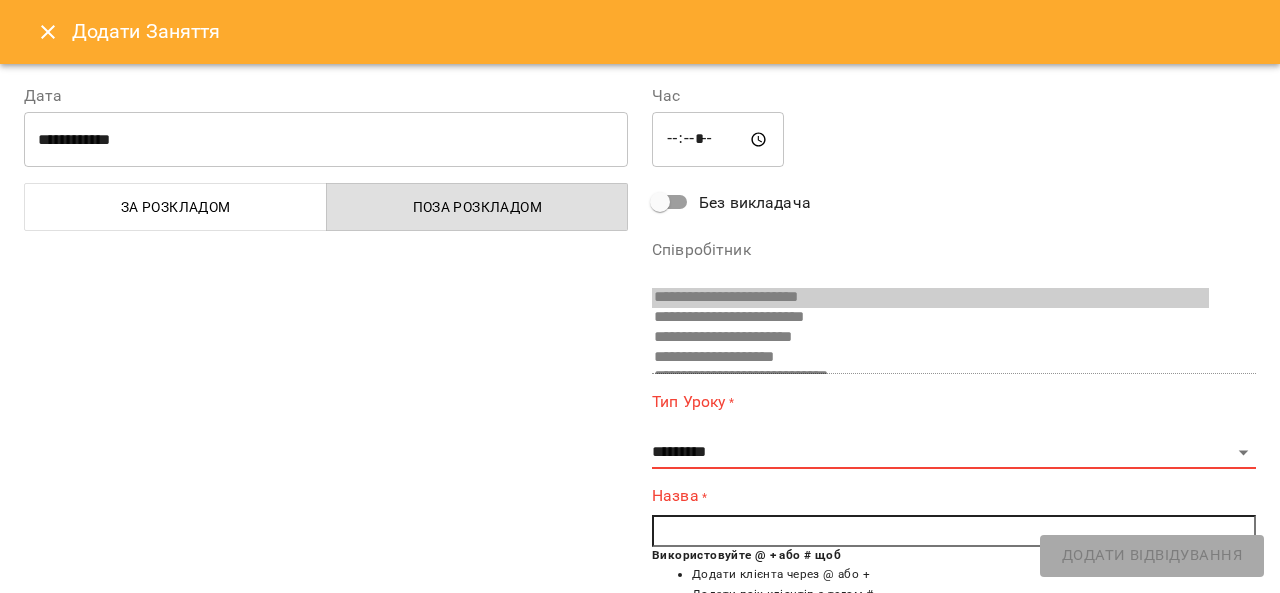 scroll, scrollTop: 390, scrollLeft: 0, axis: vertical 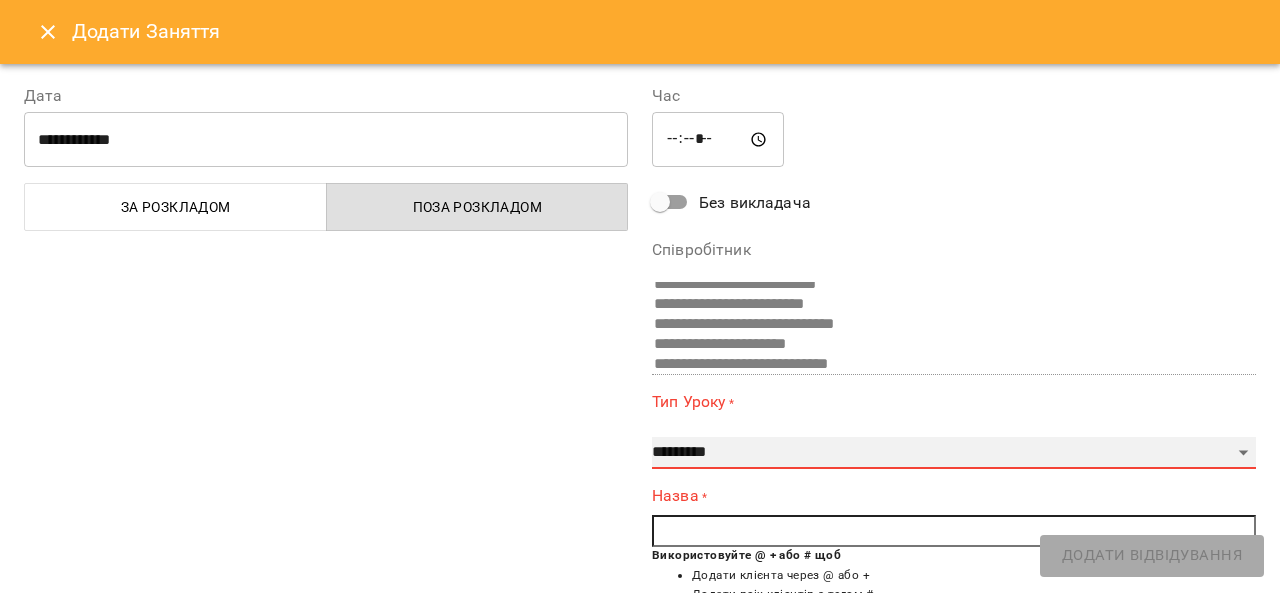 click on "**********" at bounding box center (954, 453) 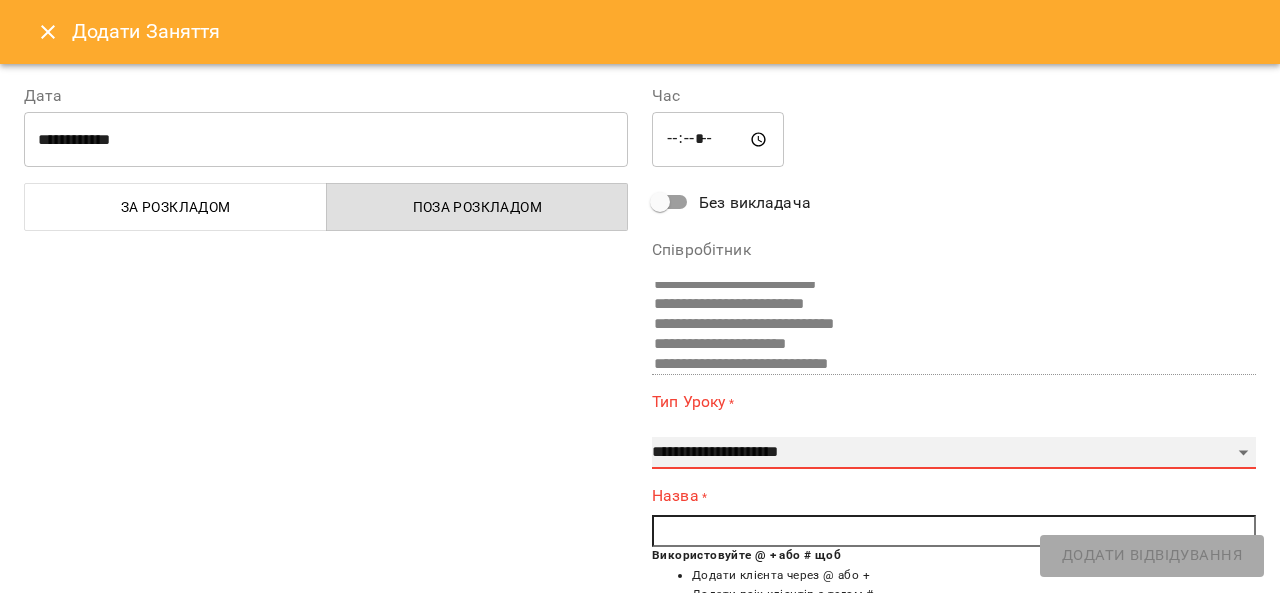 click on "**********" at bounding box center [954, 453] 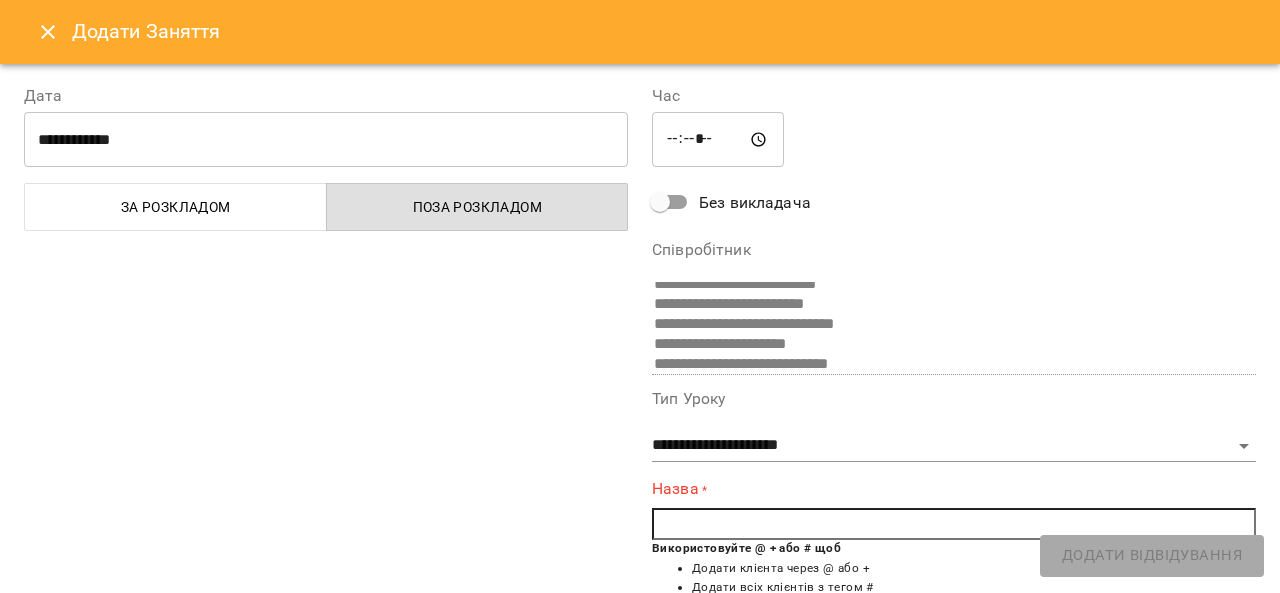 click at bounding box center (954, 524) 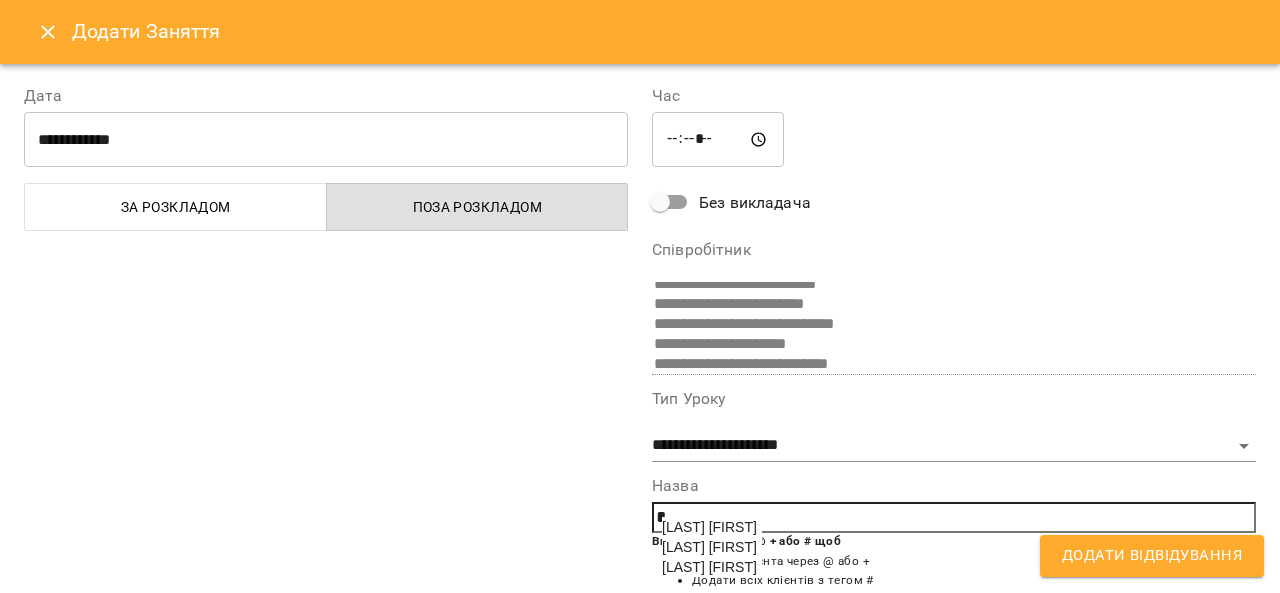 click on "[LAST] [FIRST]" at bounding box center [709, 567] 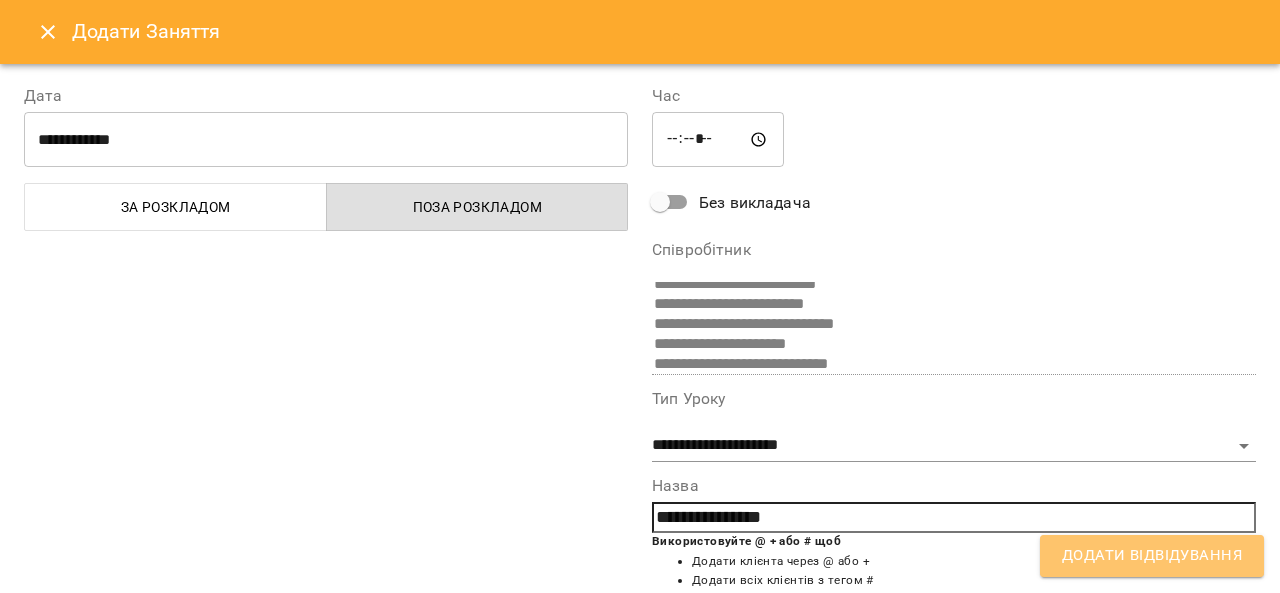 click on "Додати Відвідування" at bounding box center (1152, 556) 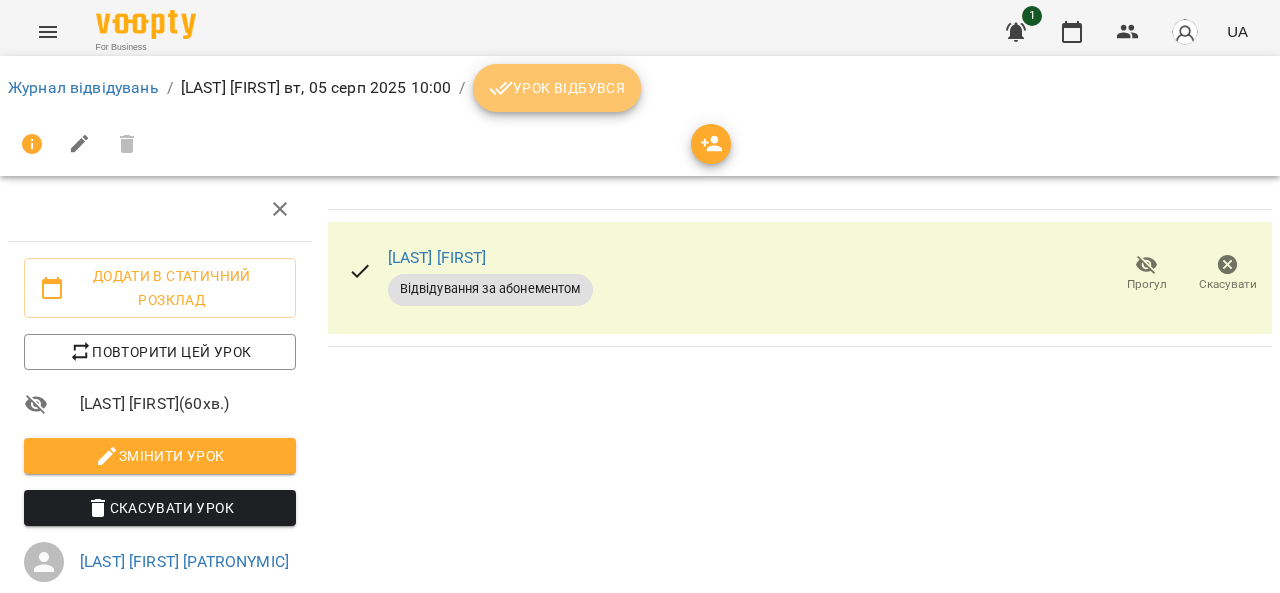 click on "Урок відбувся" at bounding box center [557, 88] 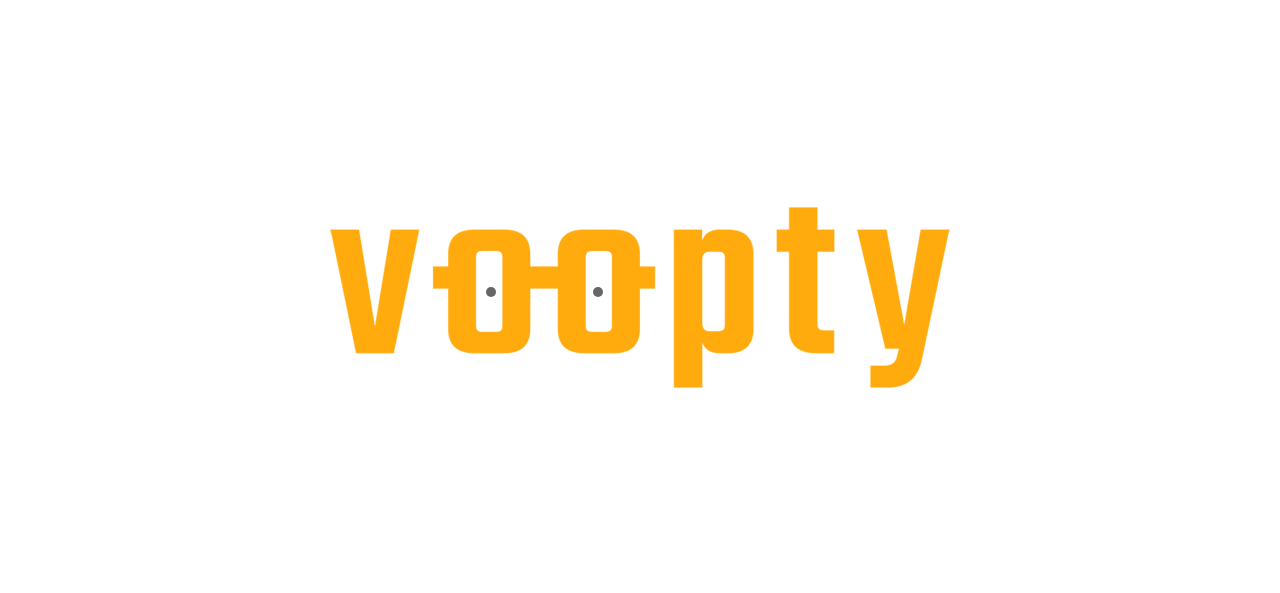 scroll, scrollTop: 0, scrollLeft: 0, axis: both 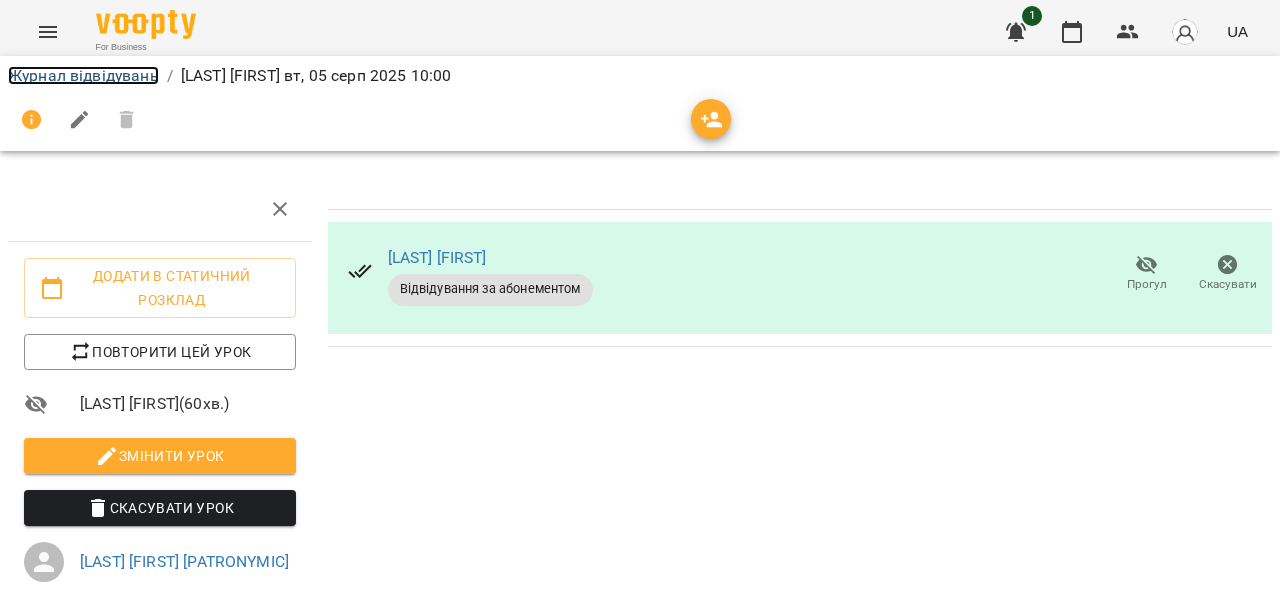 click on "Журнал відвідувань" at bounding box center [83, 75] 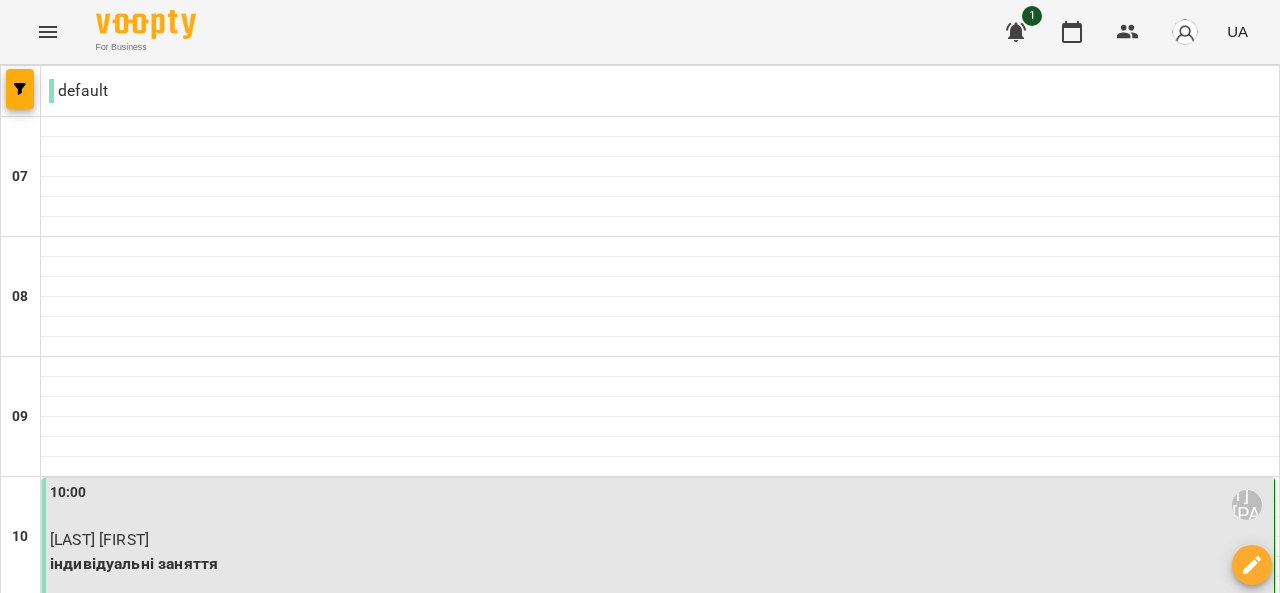 scroll, scrollTop: 419, scrollLeft: 0, axis: vertical 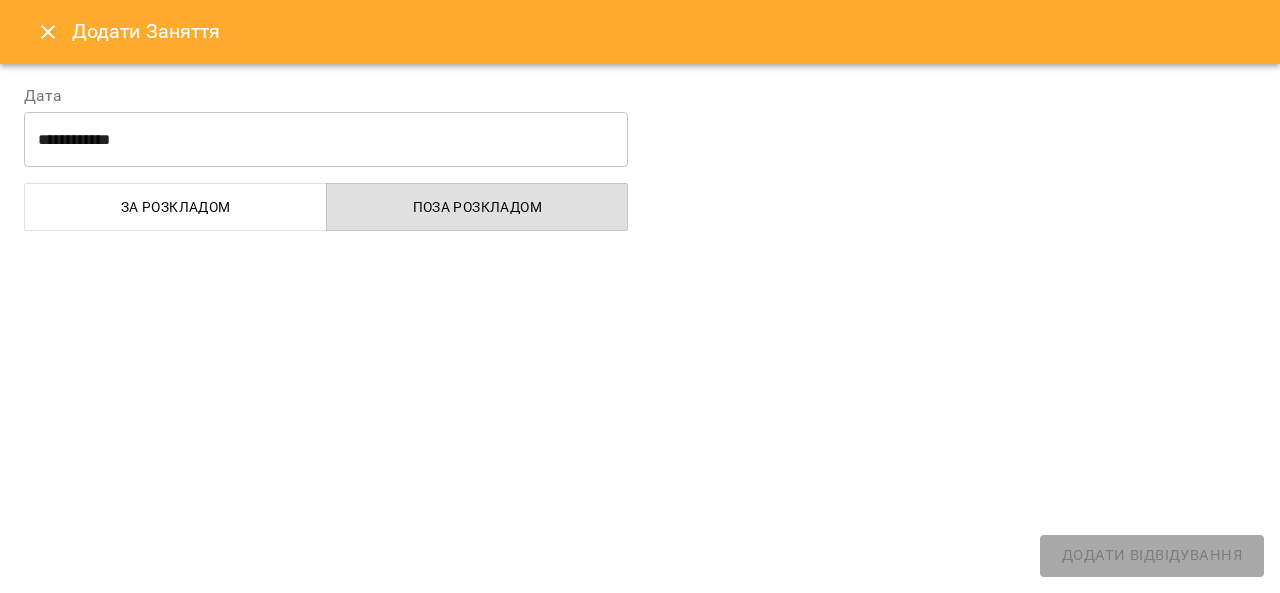 select on "**********" 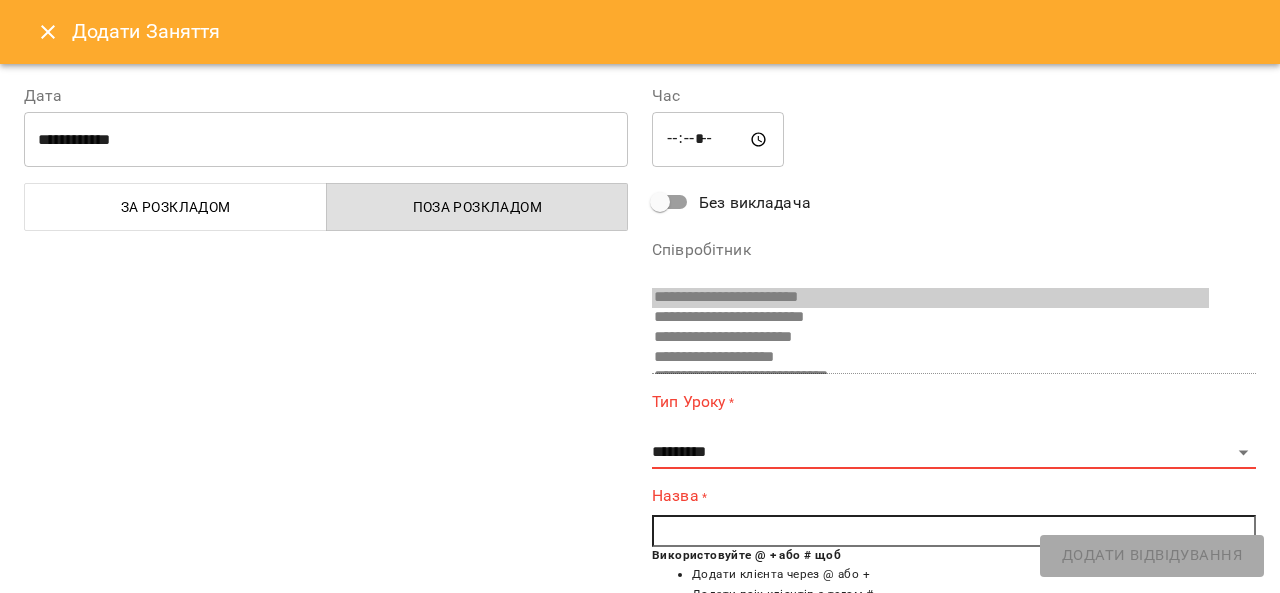 scroll, scrollTop: 390, scrollLeft: 0, axis: vertical 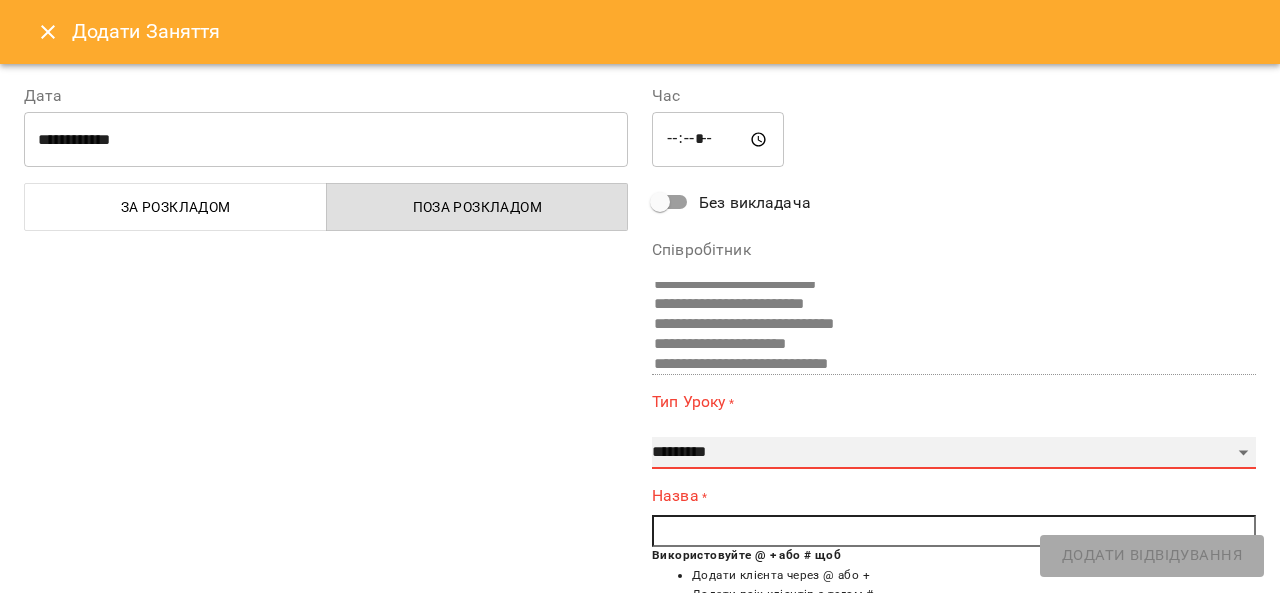 click on "**********" at bounding box center (954, 453) 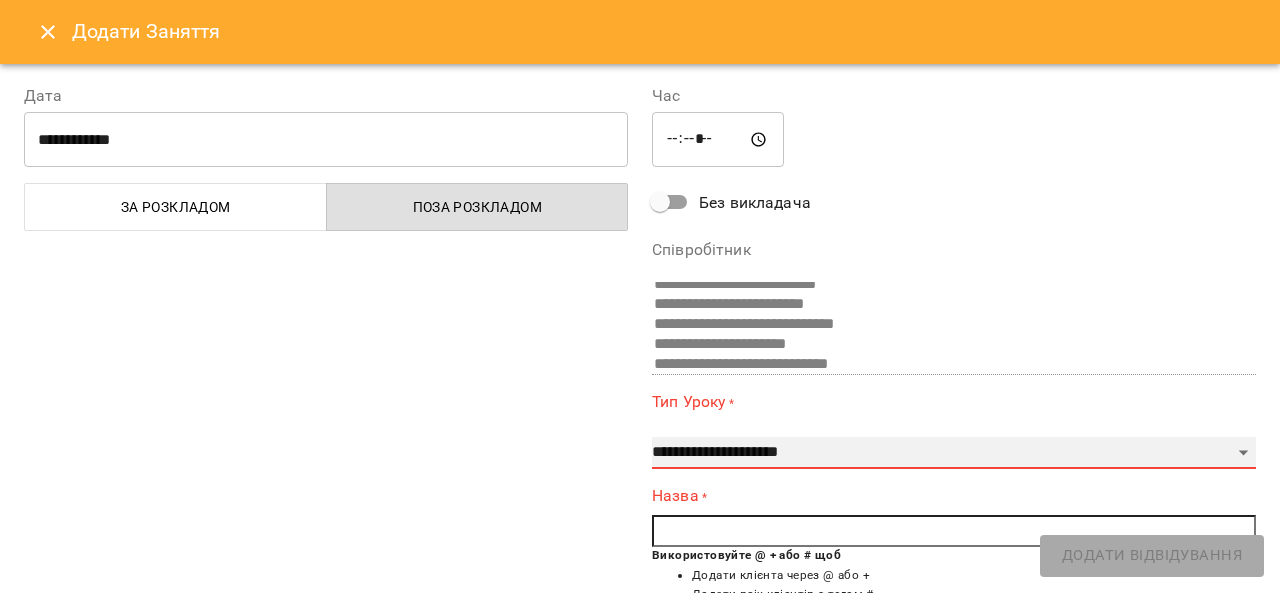 click on "**********" at bounding box center [954, 453] 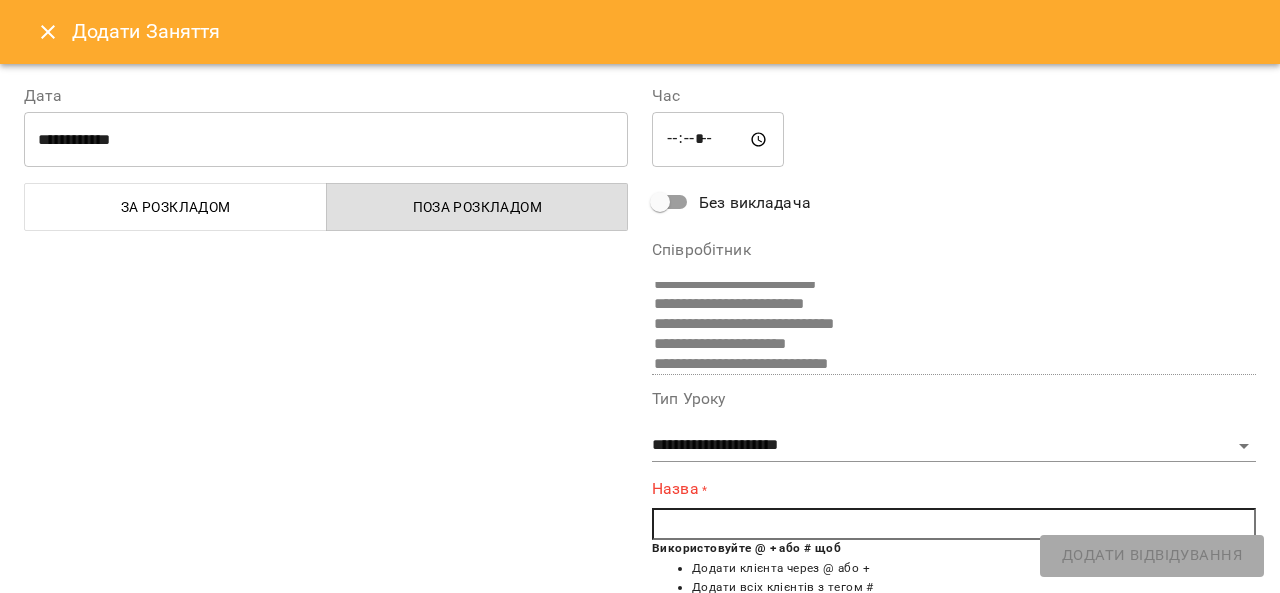 click at bounding box center [954, 524] 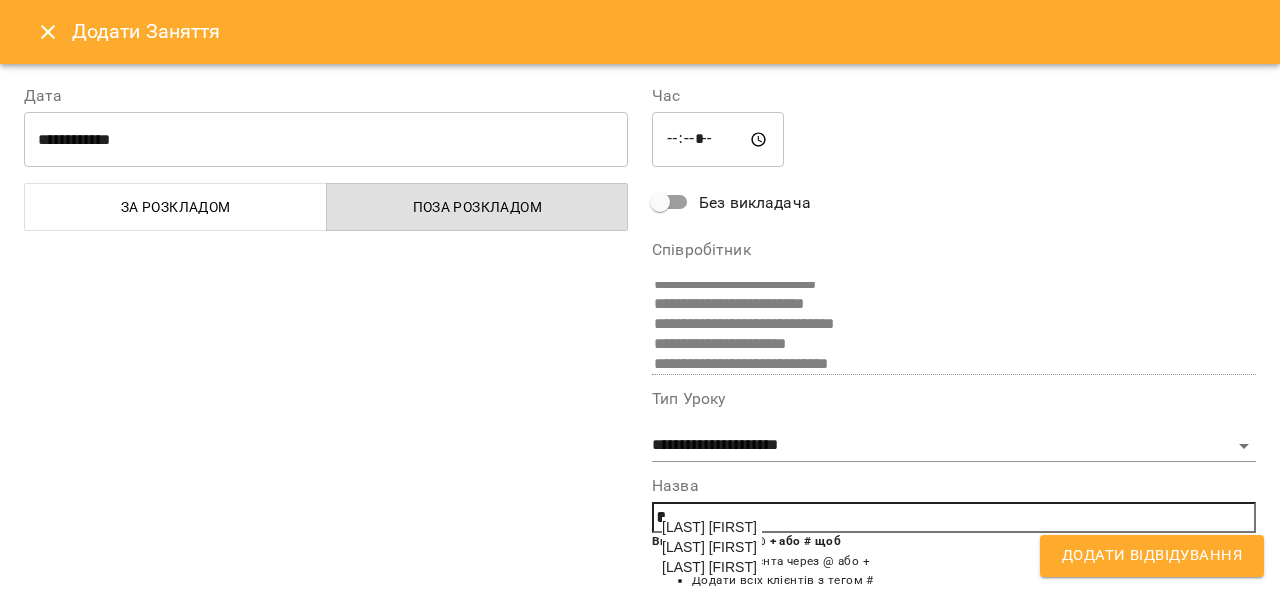 click on "[LAST] [FIRST]" at bounding box center (709, 547) 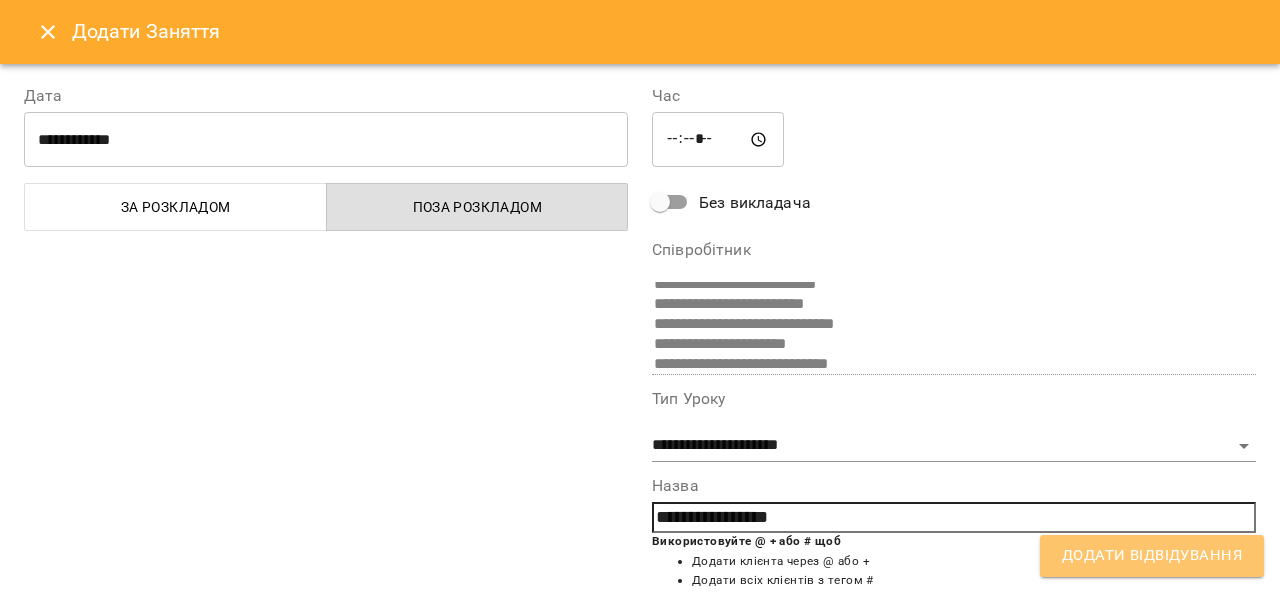 click on "Додати Відвідування" at bounding box center (1152, 556) 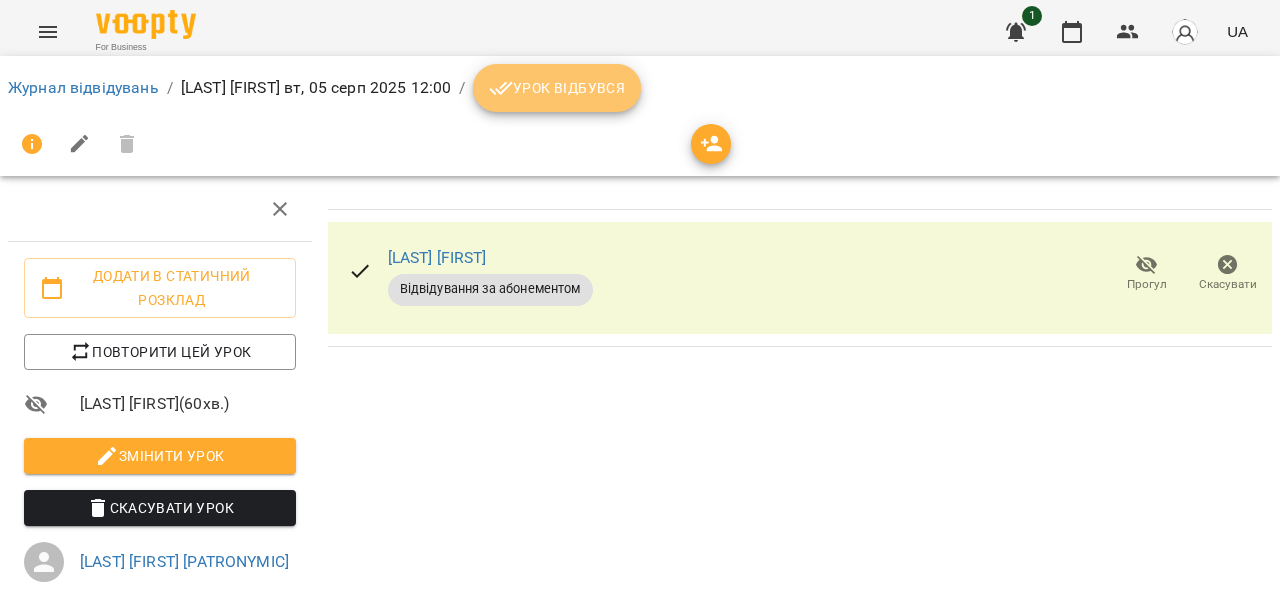 click on "Урок відбувся" at bounding box center [557, 88] 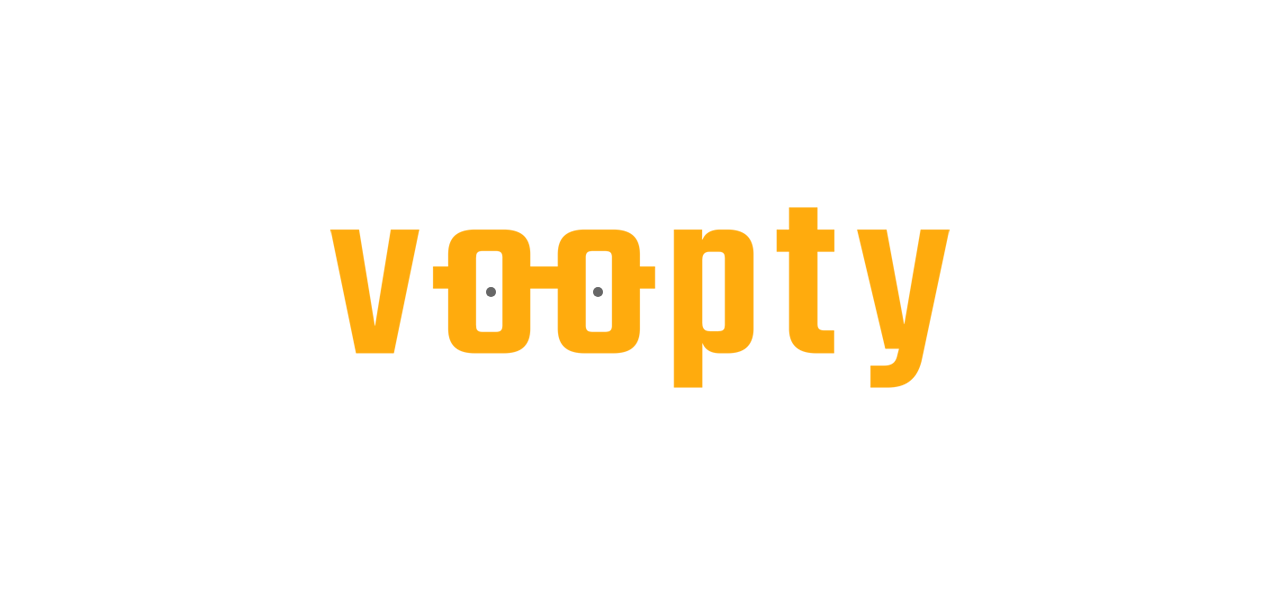 scroll, scrollTop: 0, scrollLeft: 0, axis: both 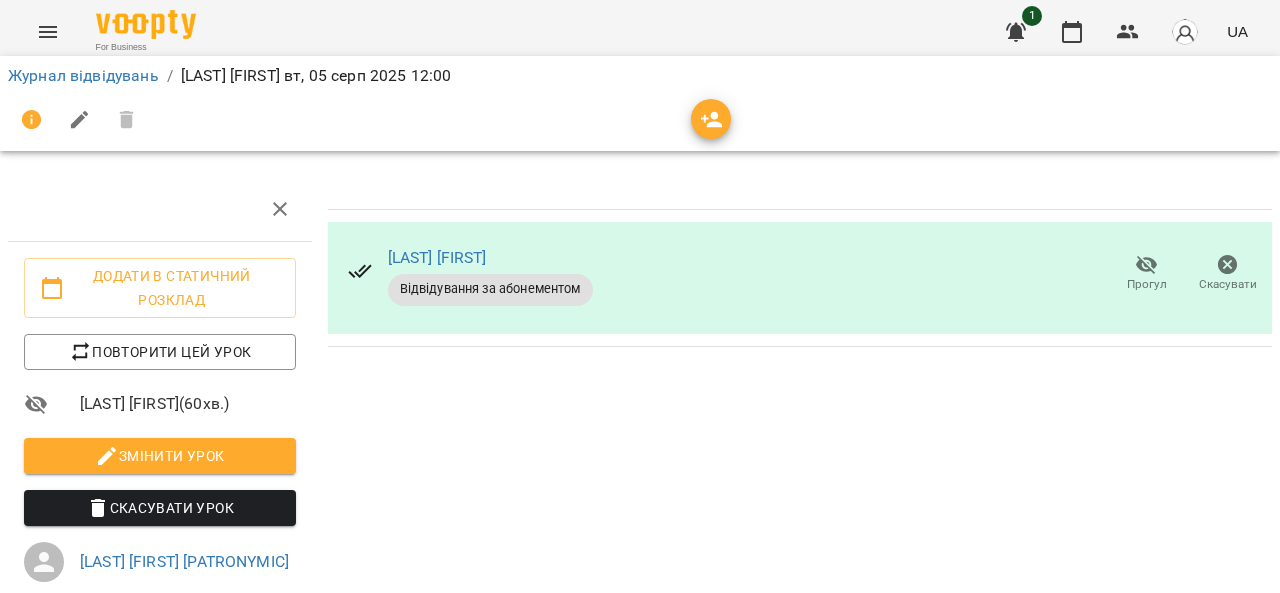 click on "Журнал відвідувань" at bounding box center [83, 76] 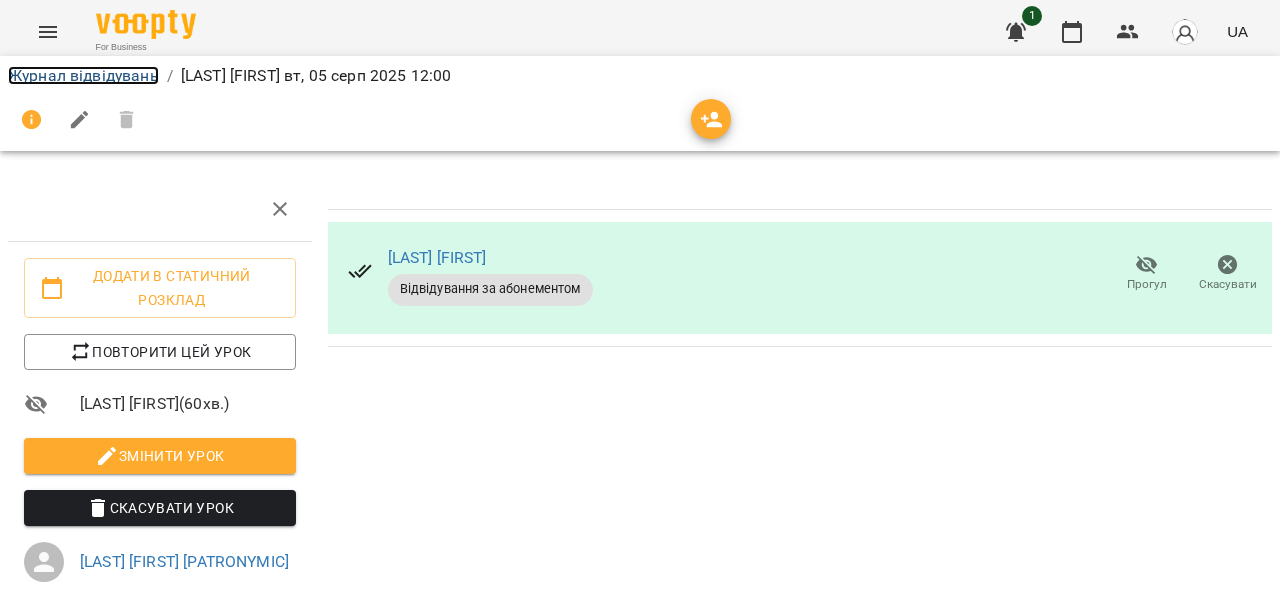 click on "Журнал відвідувань" at bounding box center [83, 75] 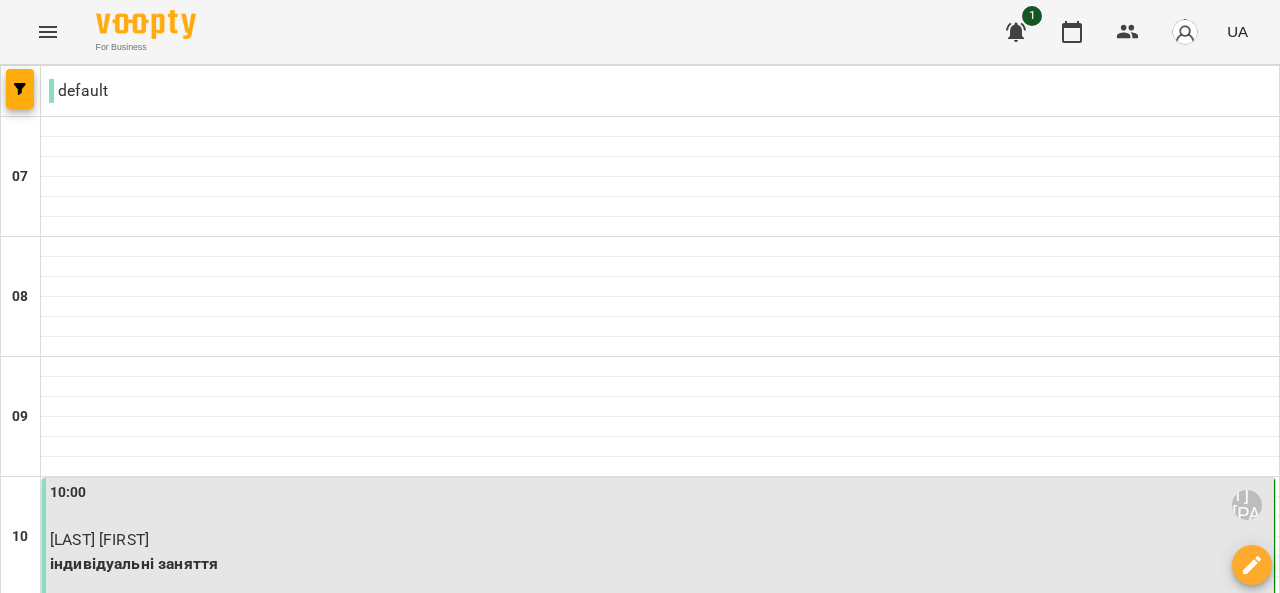 scroll, scrollTop: 380, scrollLeft: 0, axis: vertical 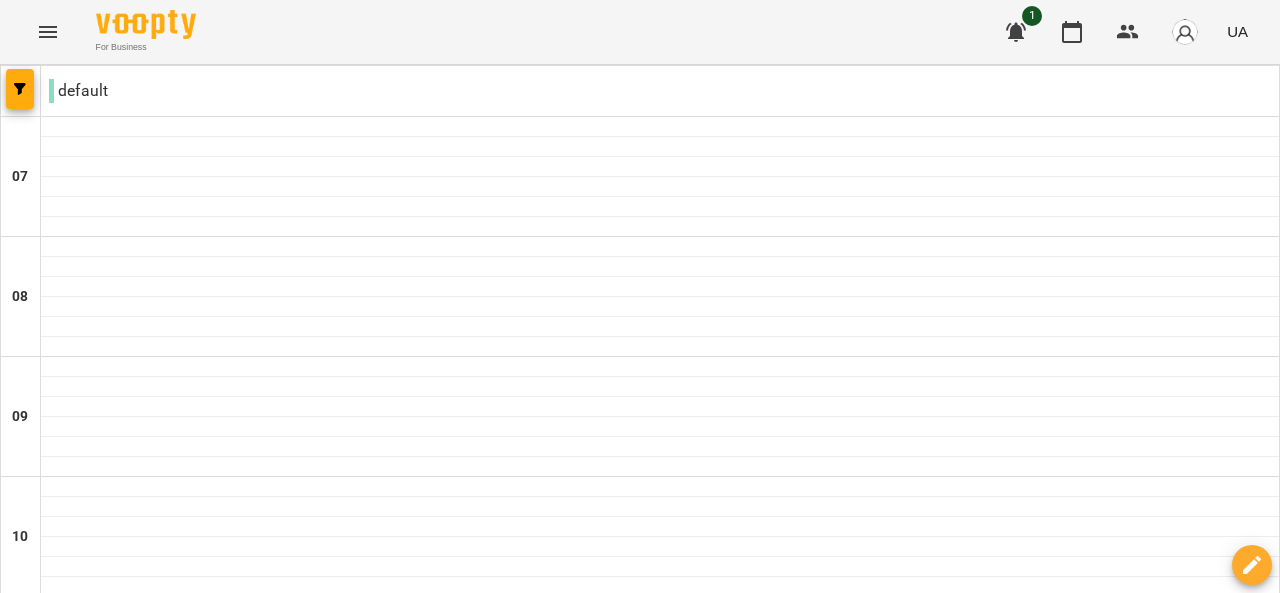 click at bounding box center [660, 1447] 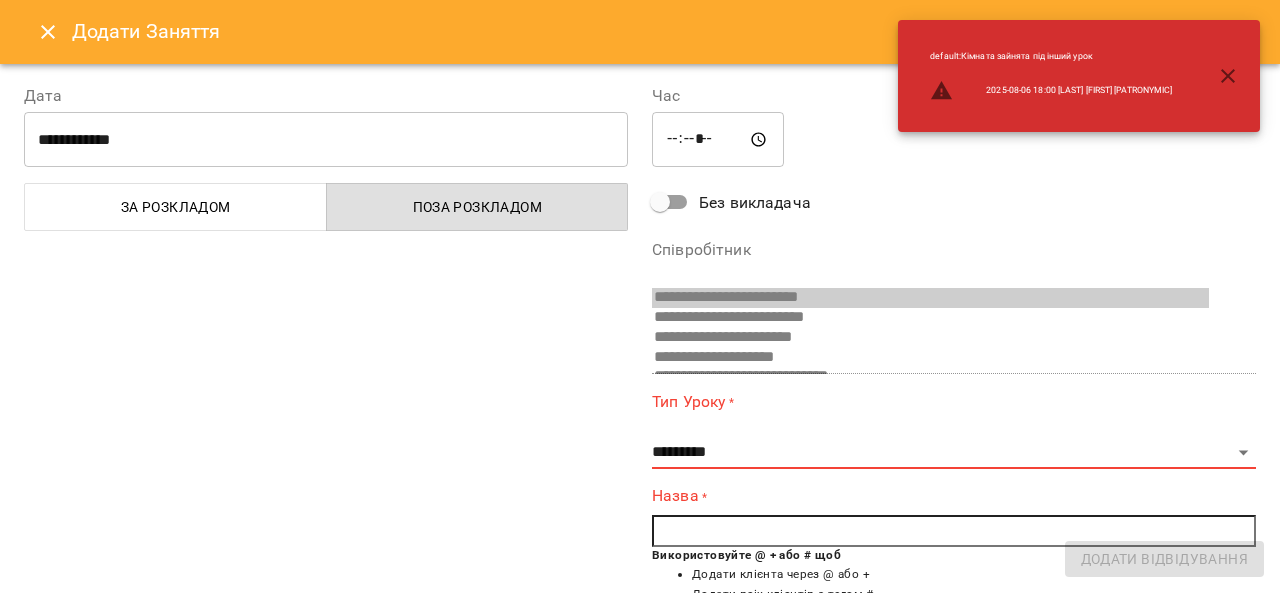 scroll, scrollTop: 390, scrollLeft: 0, axis: vertical 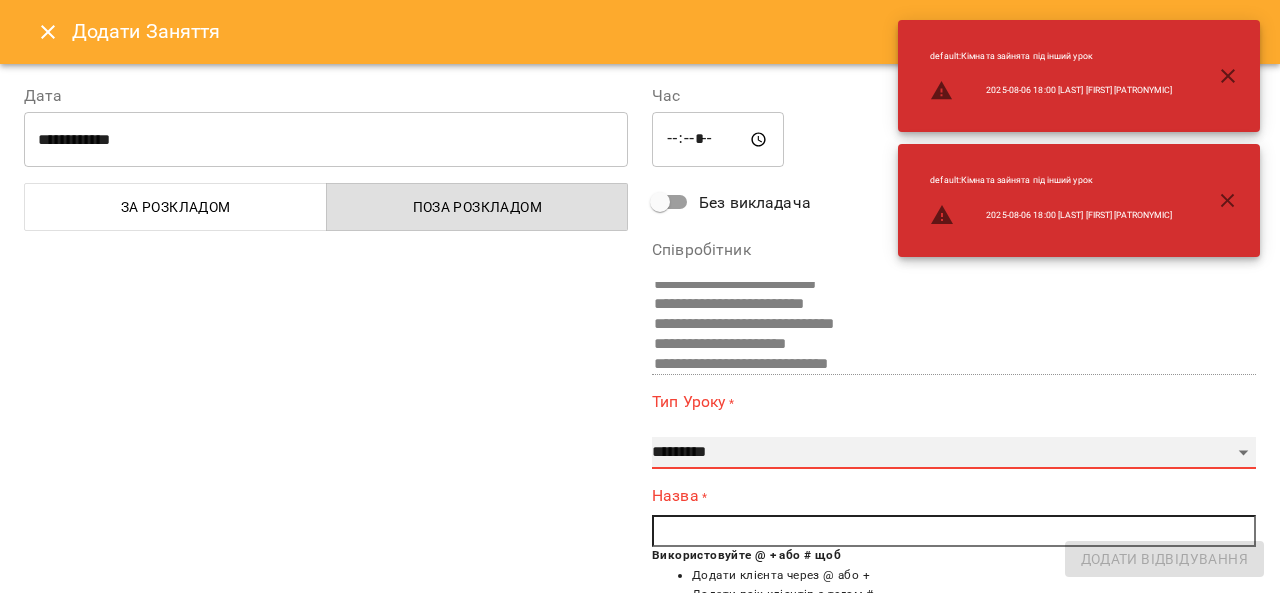 click on "**********" at bounding box center (954, 453) 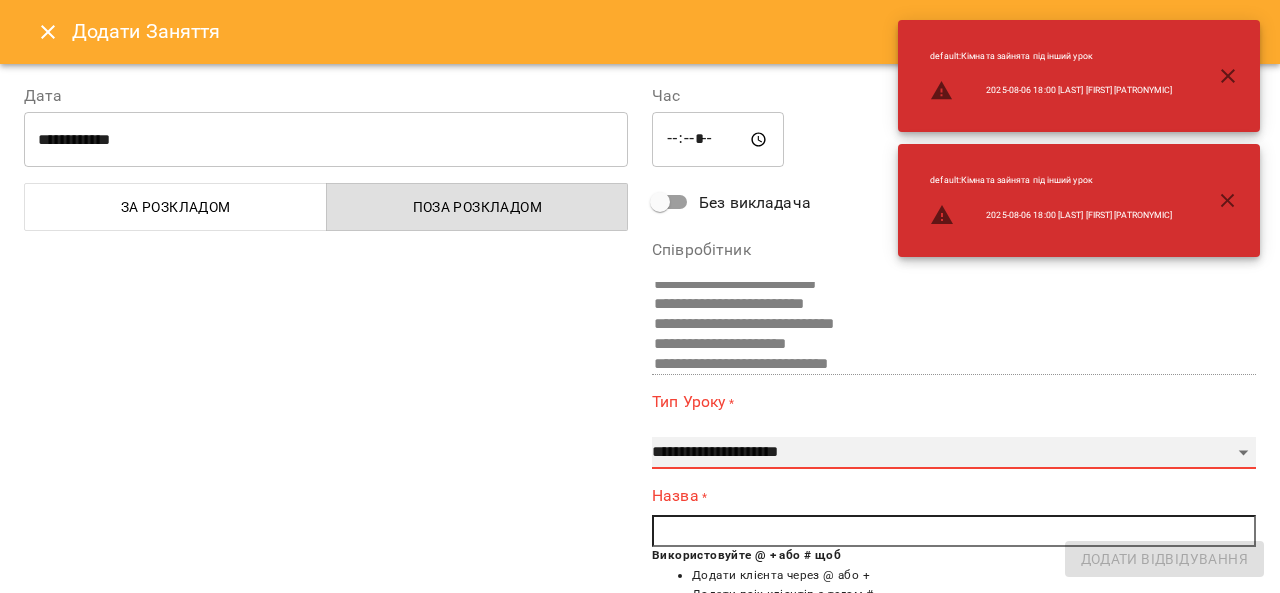 click on "**********" at bounding box center (954, 453) 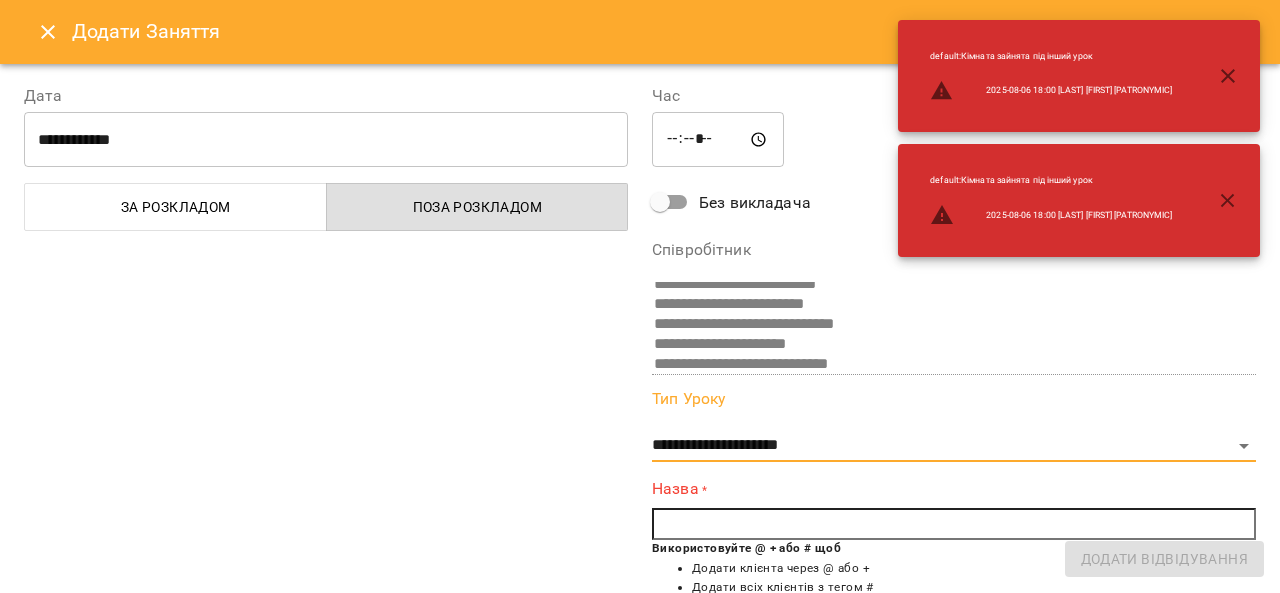 click at bounding box center [954, 524] 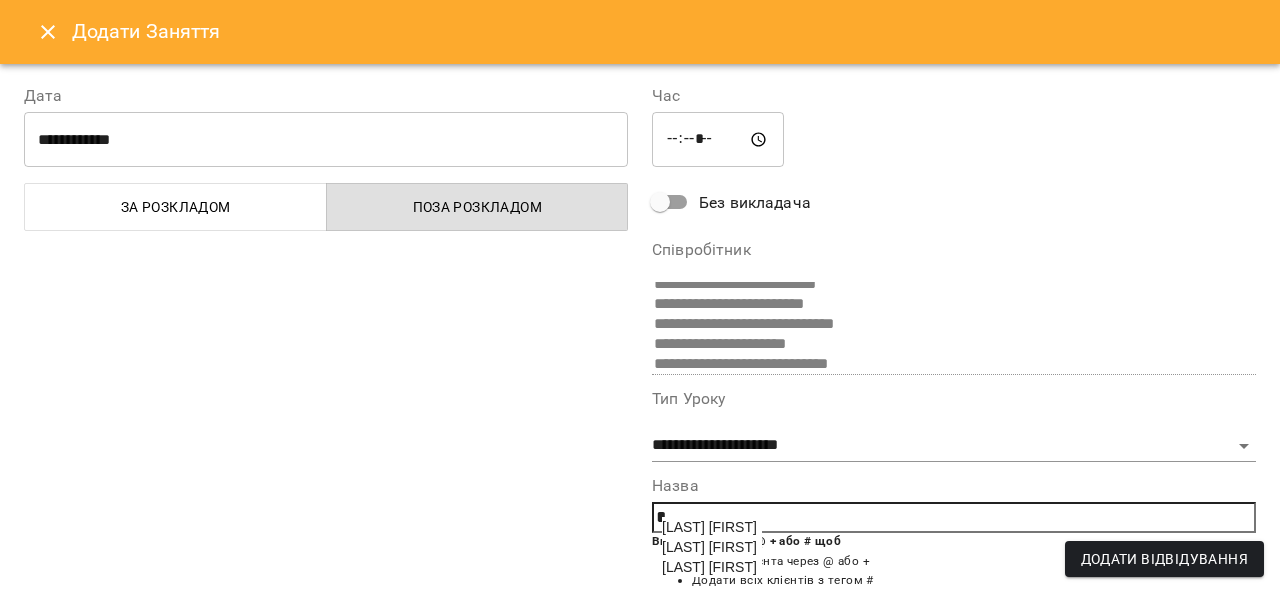 click on "[LAST] [FIRST]" at bounding box center [709, 527] 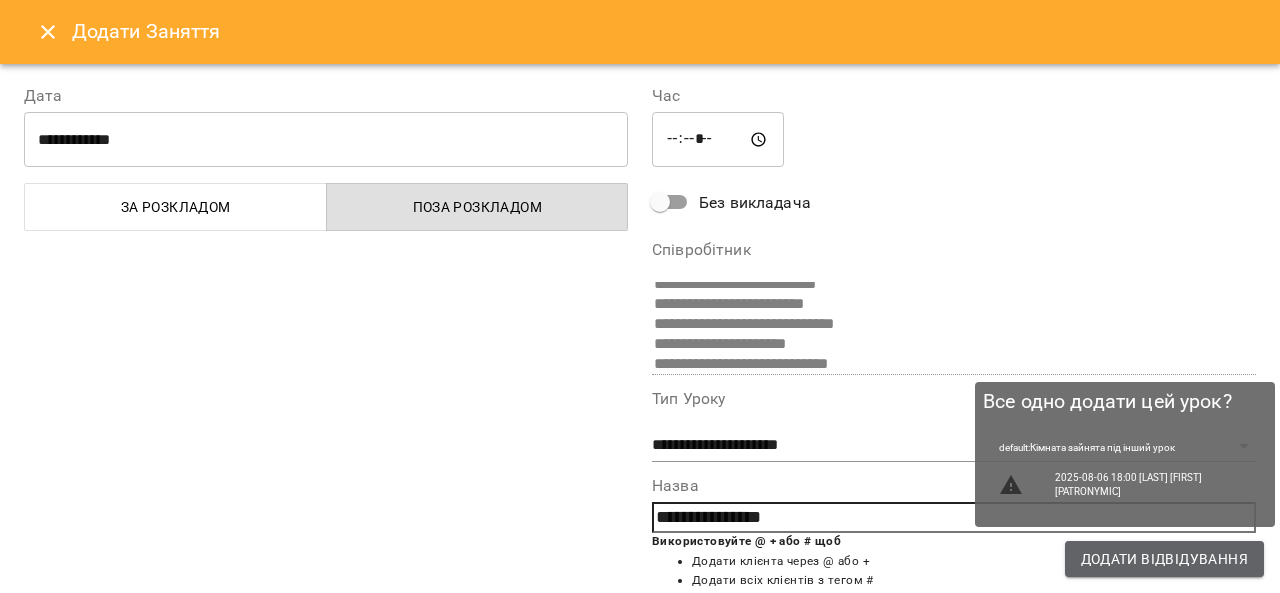 click on "Додати Відвідування" at bounding box center [1164, 559] 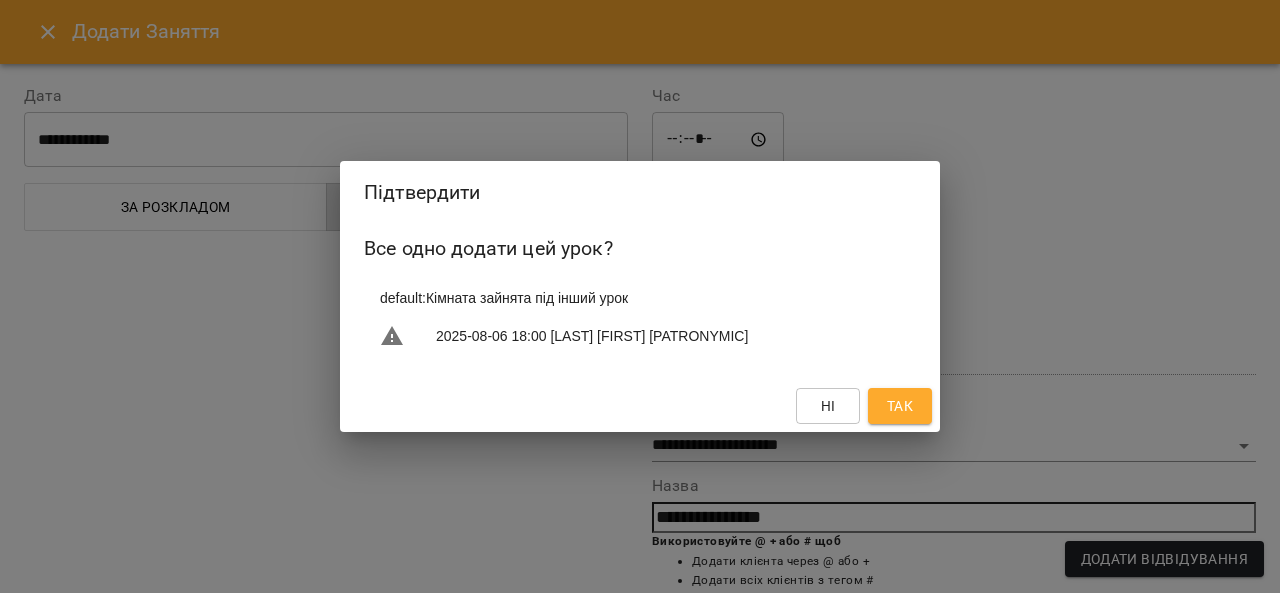 click on "Так" at bounding box center (900, 406) 